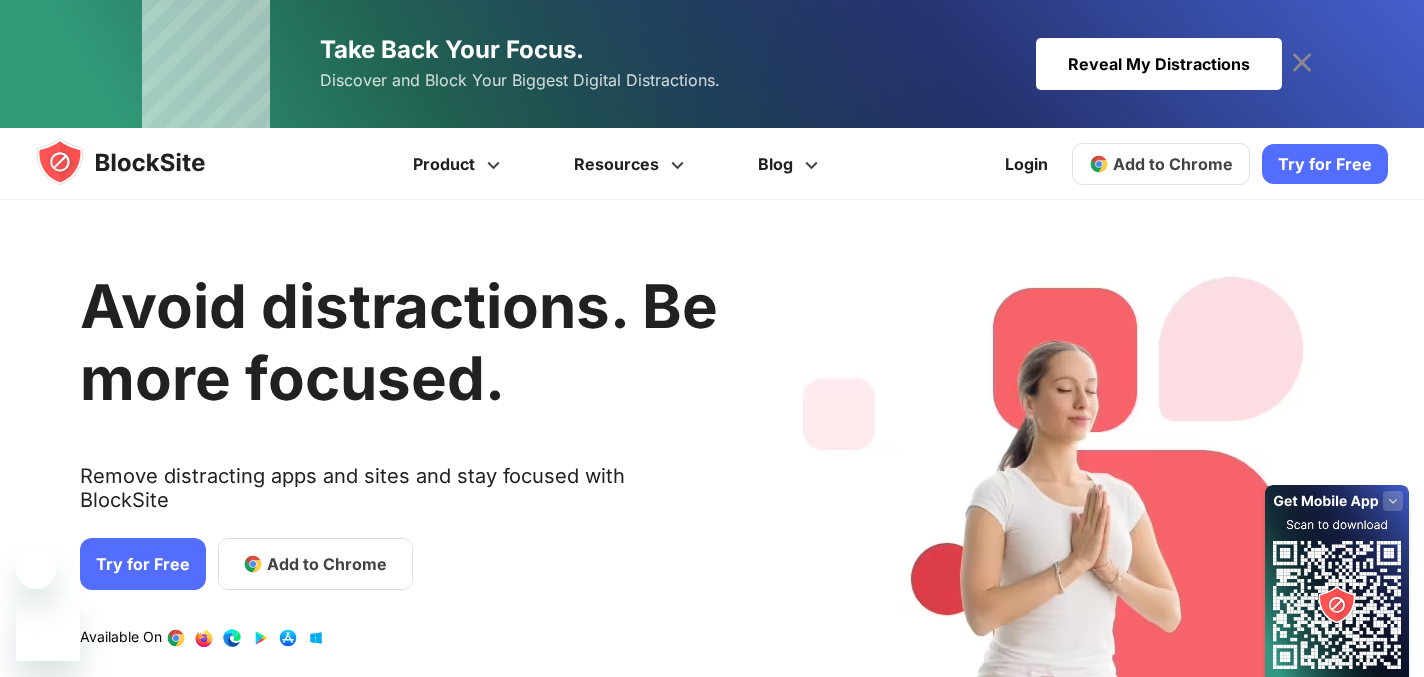 scroll, scrollTop: 83, scrollLeft: 0, axis: vertical 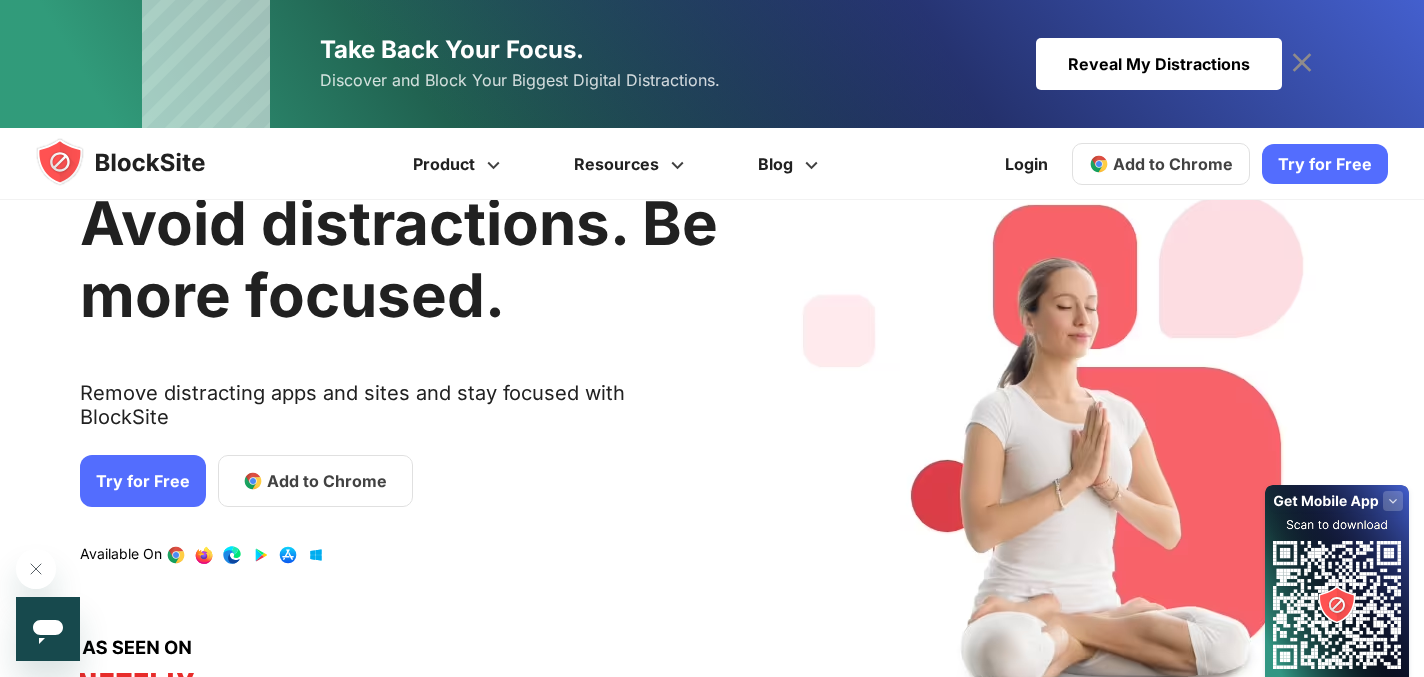 click on "Try for Free" at bounding box center [143, 481] 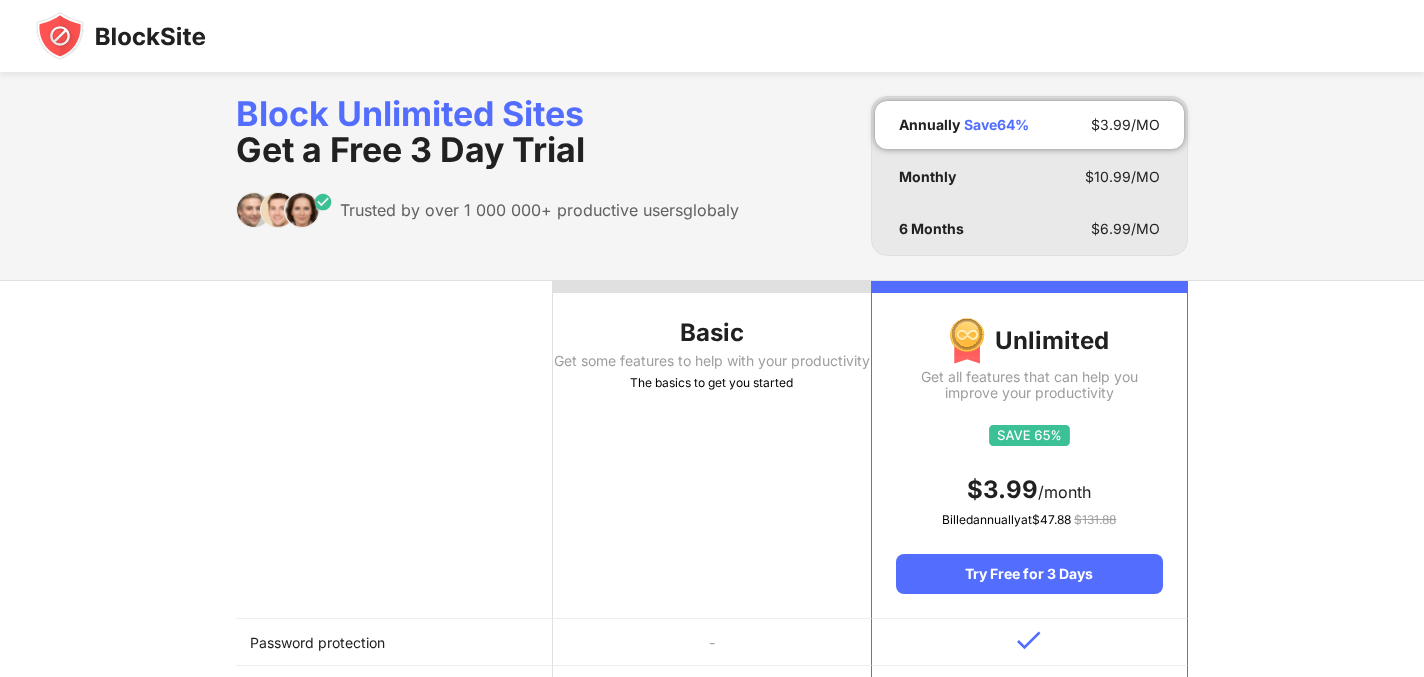 scroll, scrollTop: 331, scrollLeft: 0, axis: vertical 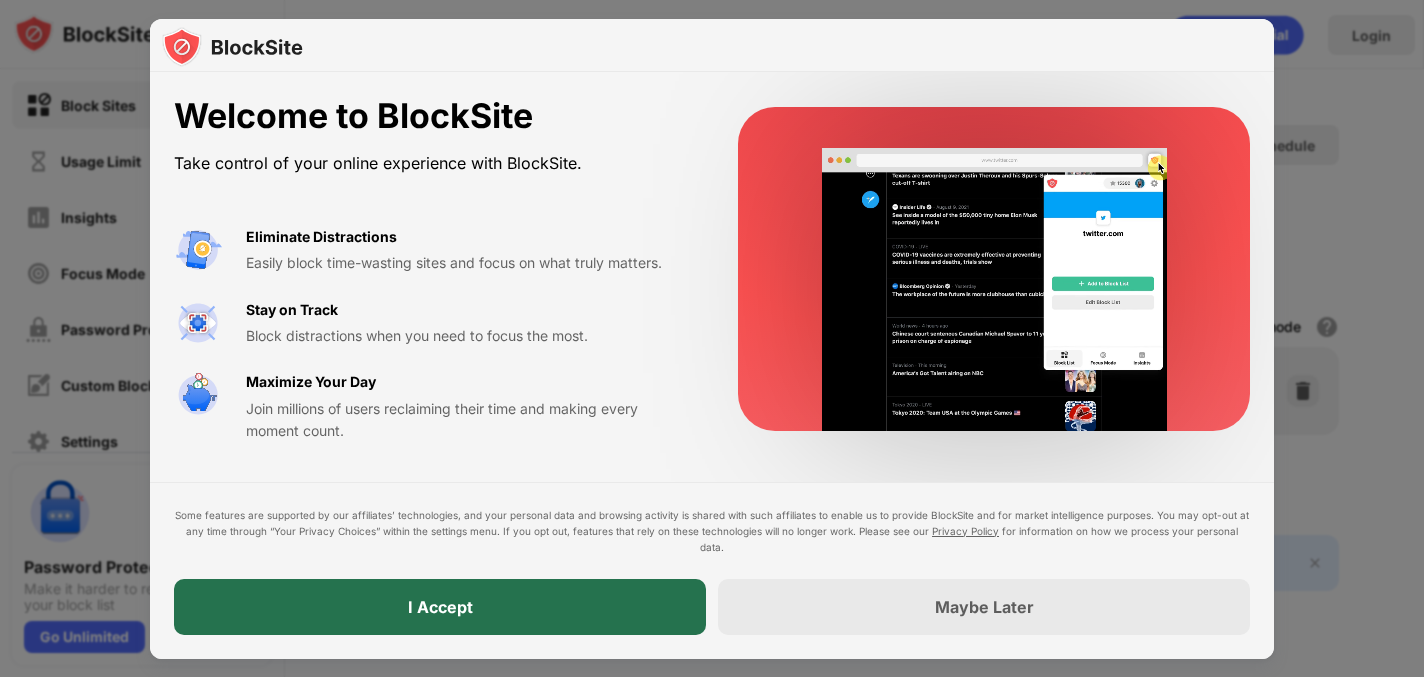 click on "I Accept" at bounding box center (440, 607) 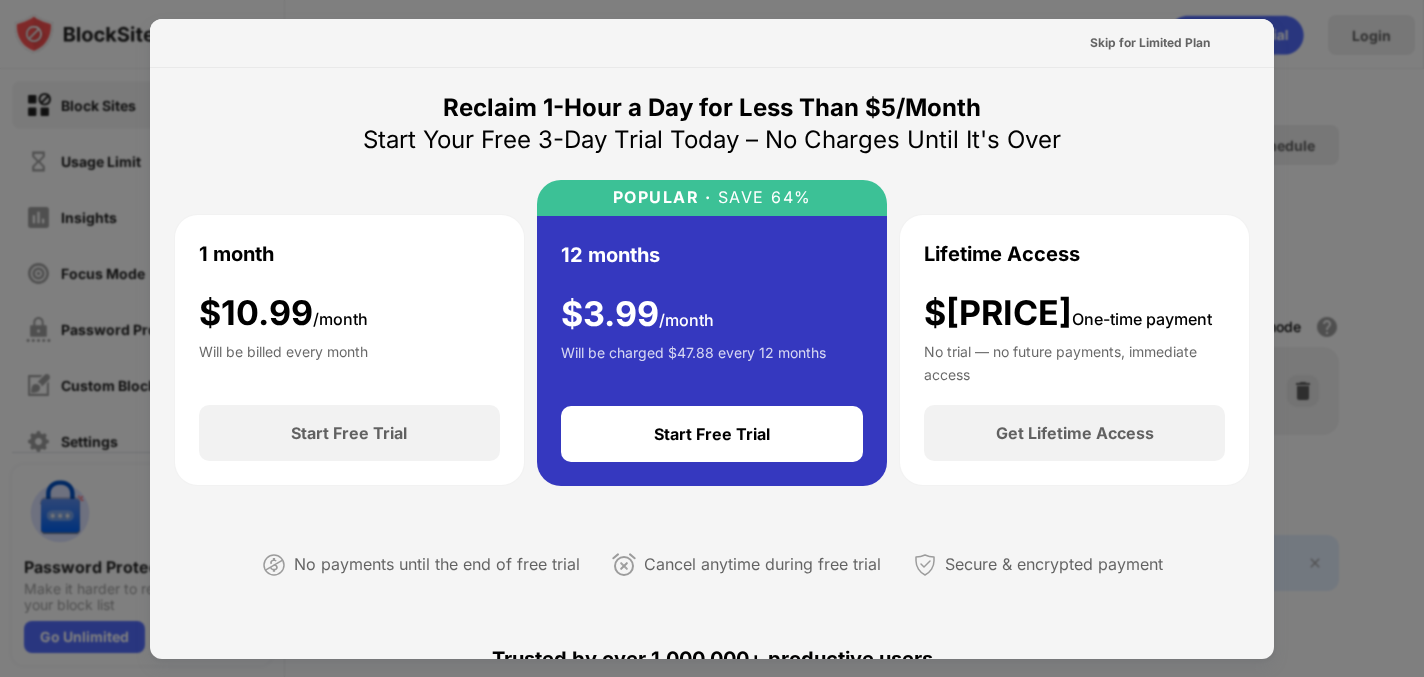 scroll, scrollTop: 13, scrollLeft: 0, axis: vertical 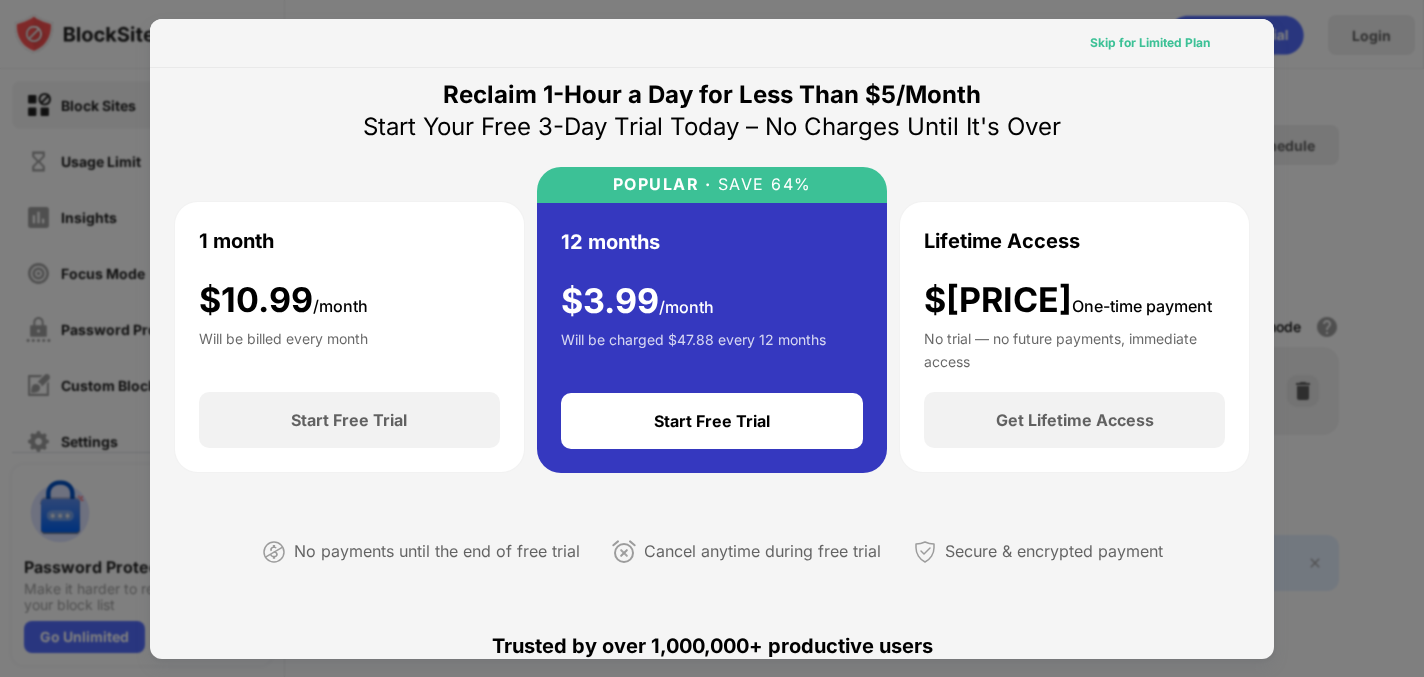 click on "Skip for Limited Plan" at bounding box center (1150, 43) 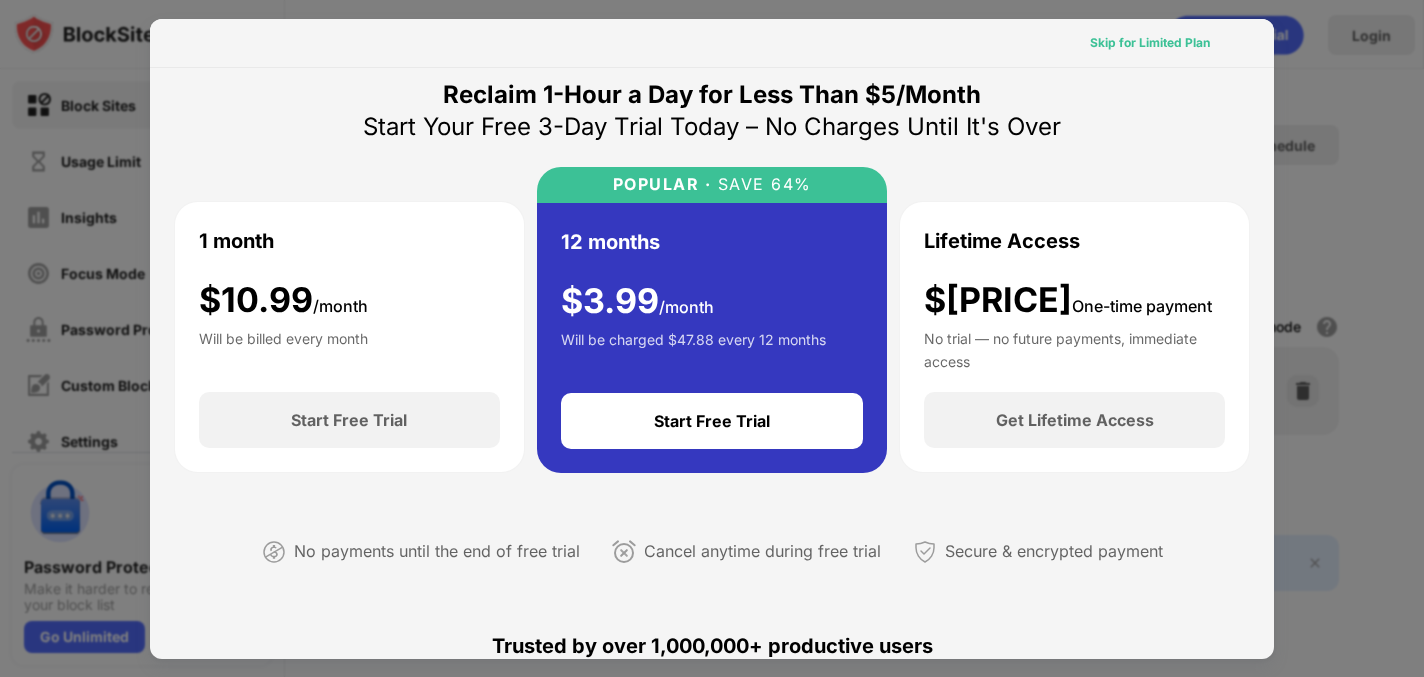 scroll, scrollTop: 0, scrollLeft: 0, axis: both 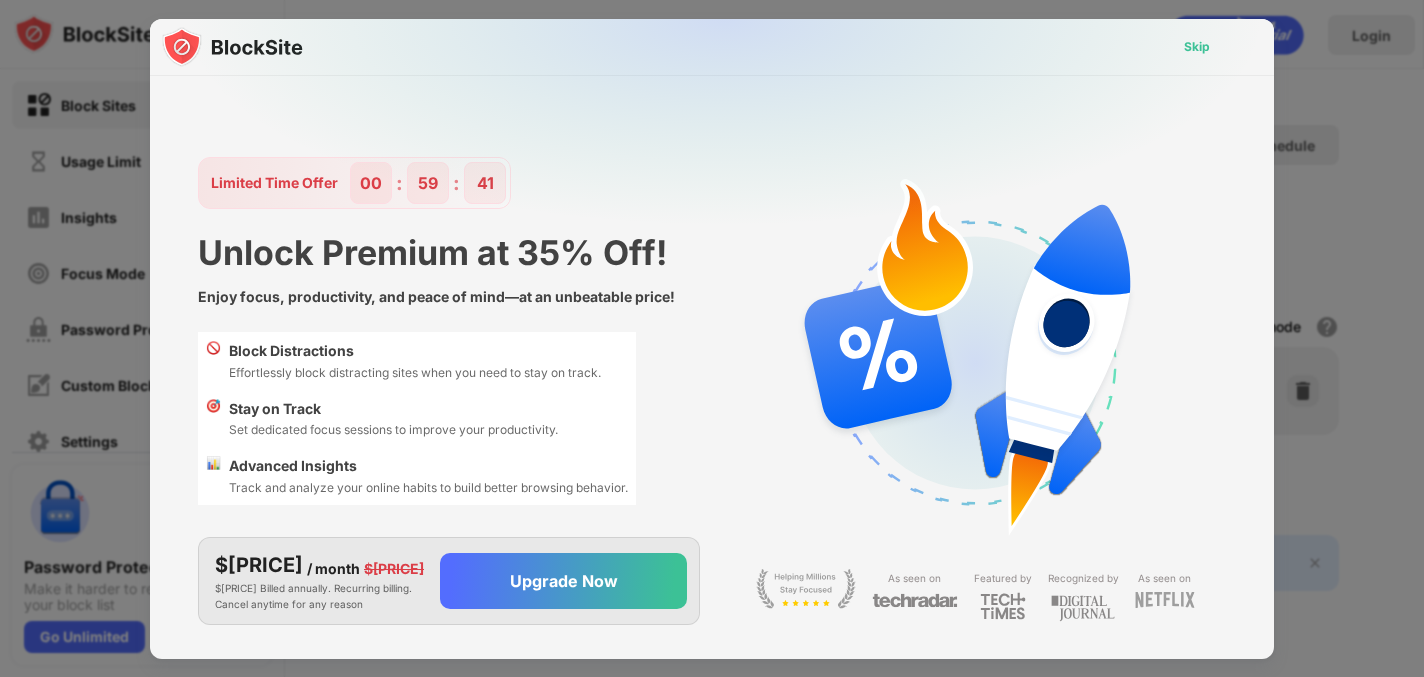 click on "Skip" at bounding box center [1197, 47] 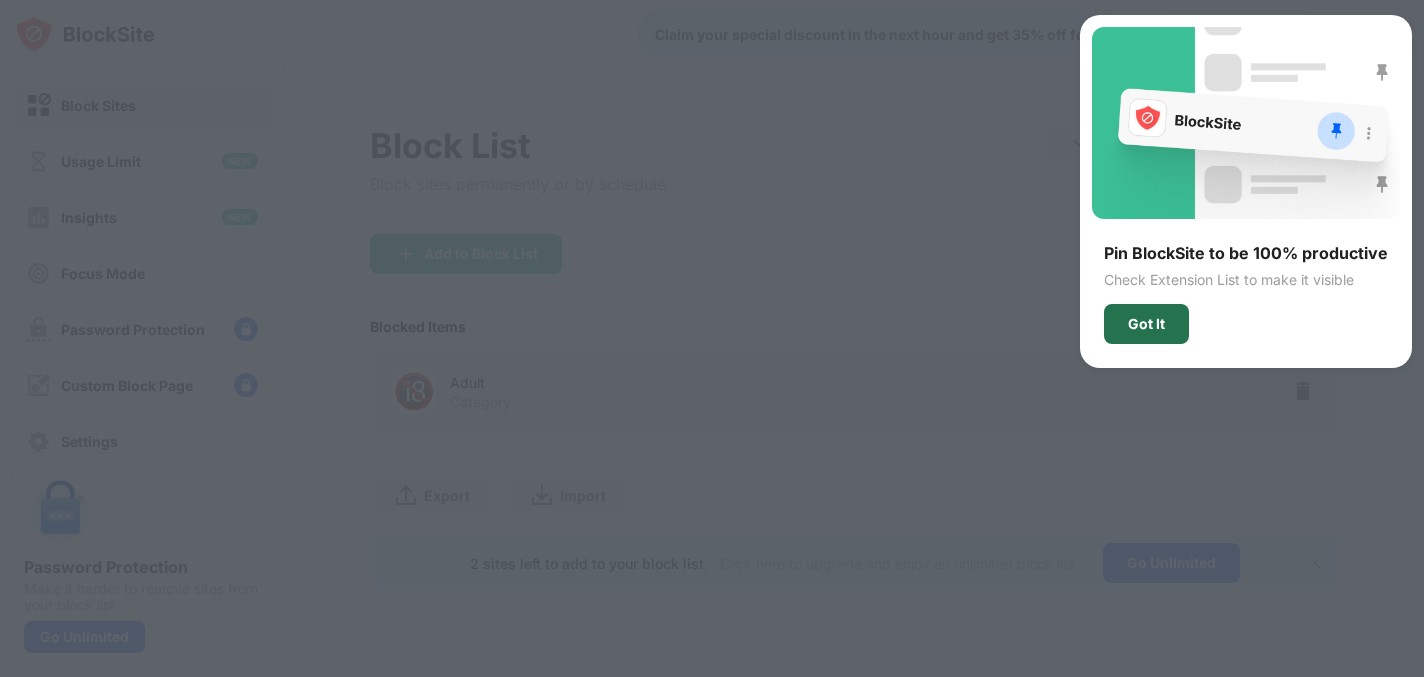 click on "Got It" at bounding box center [1146, 324] 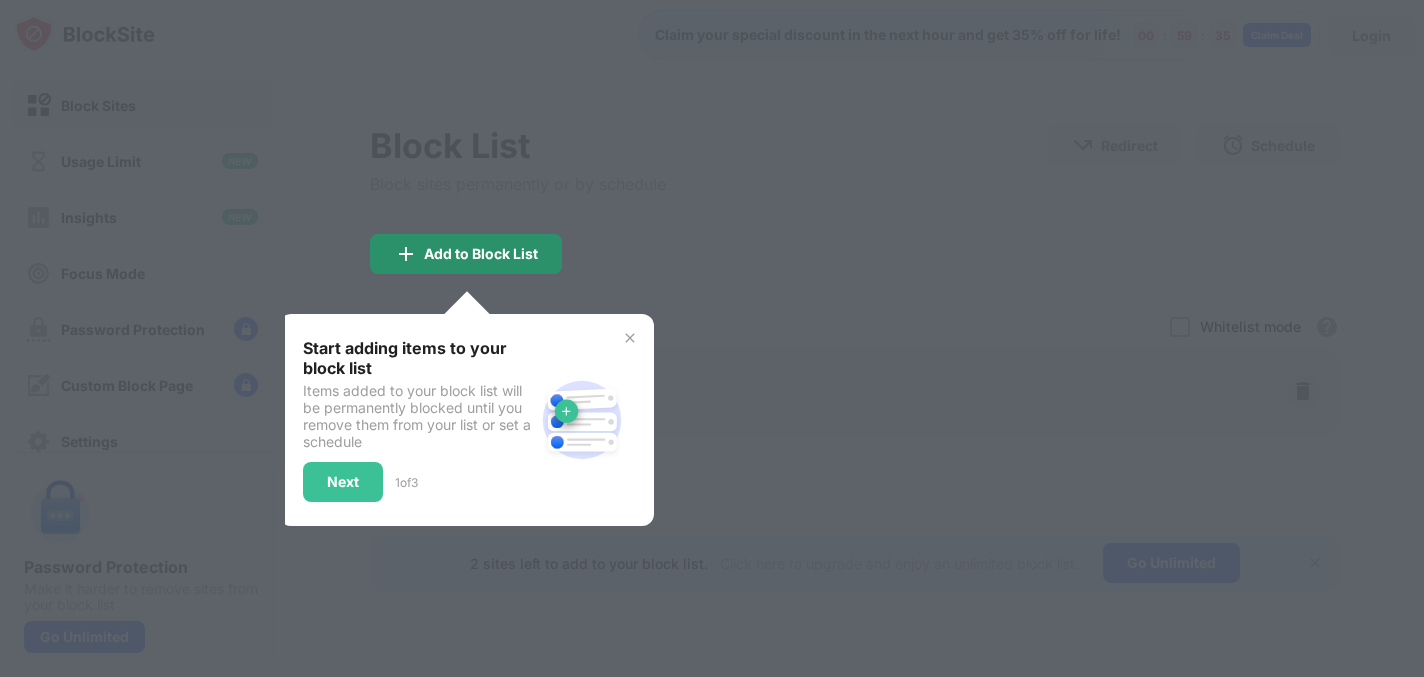 click on "Add to Block List" at bounding box center (466, 254) 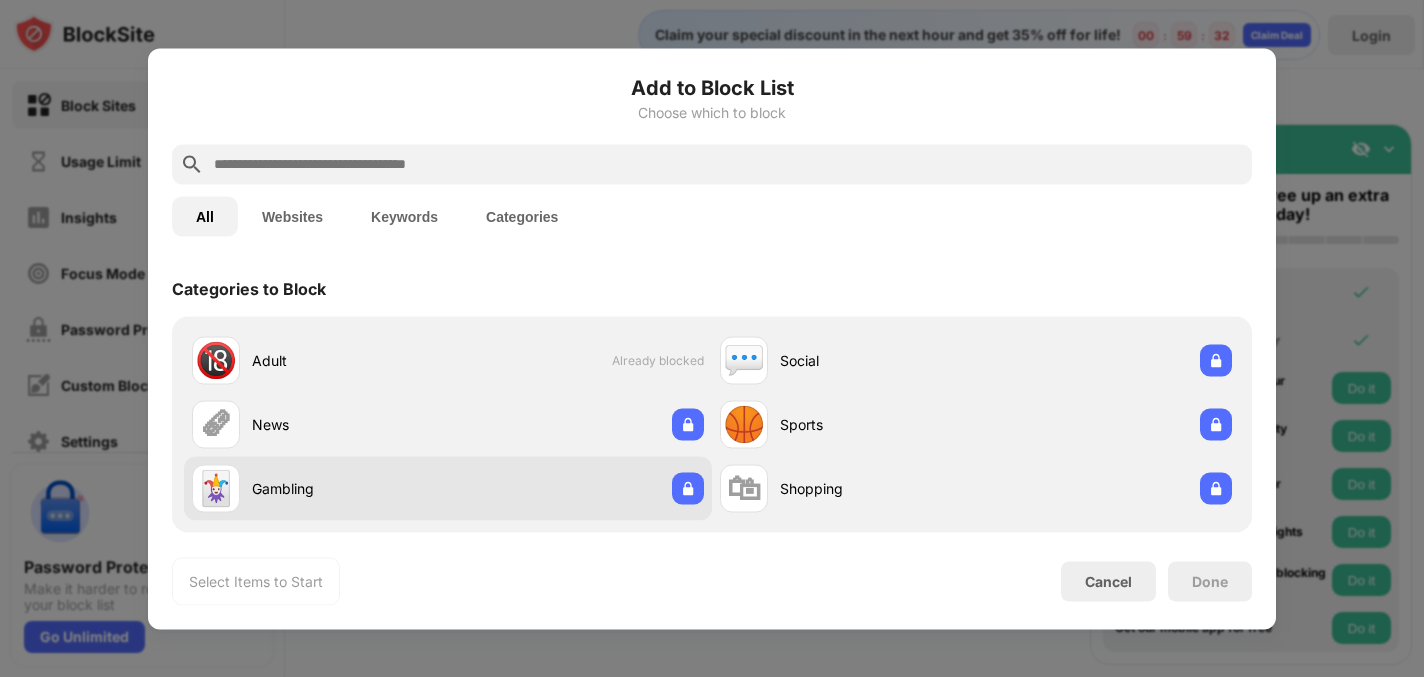 click on "Gambling" at bounding box center [350, 488] 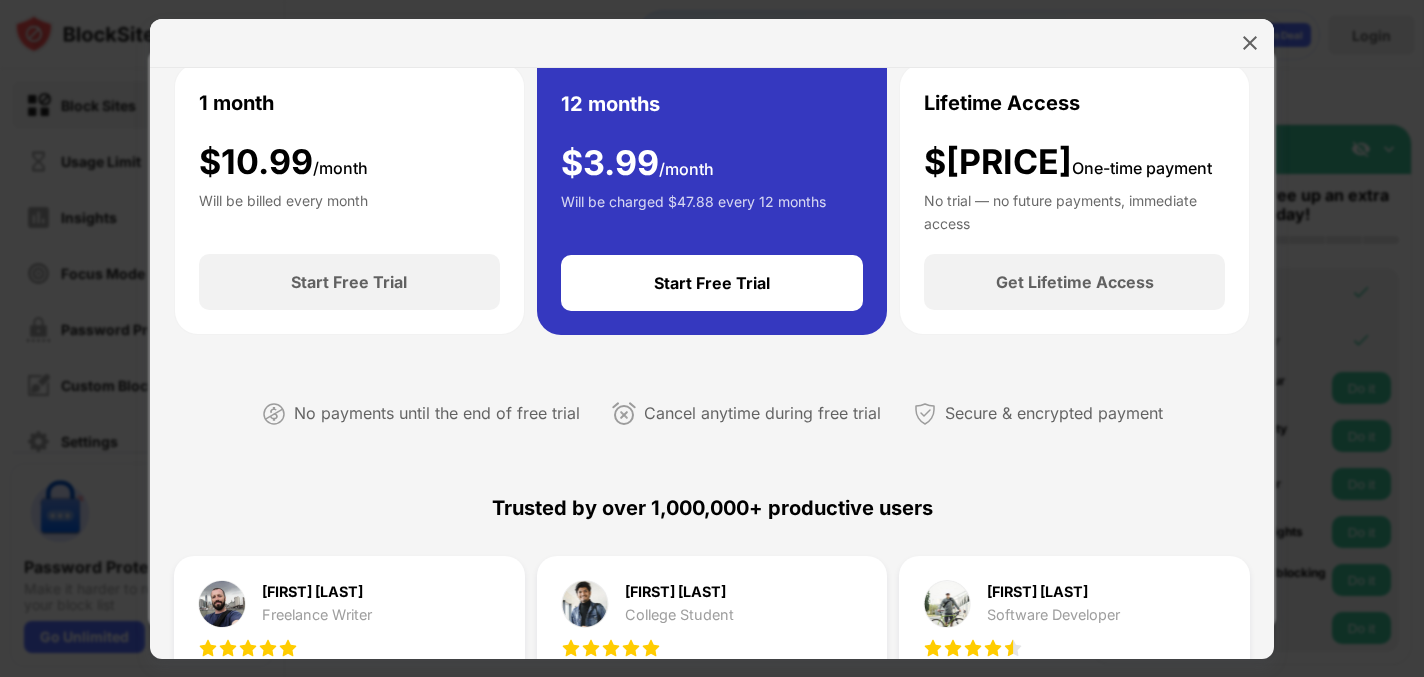 scroll, scrollTop: 0, scrollLeft: 0, axis: both 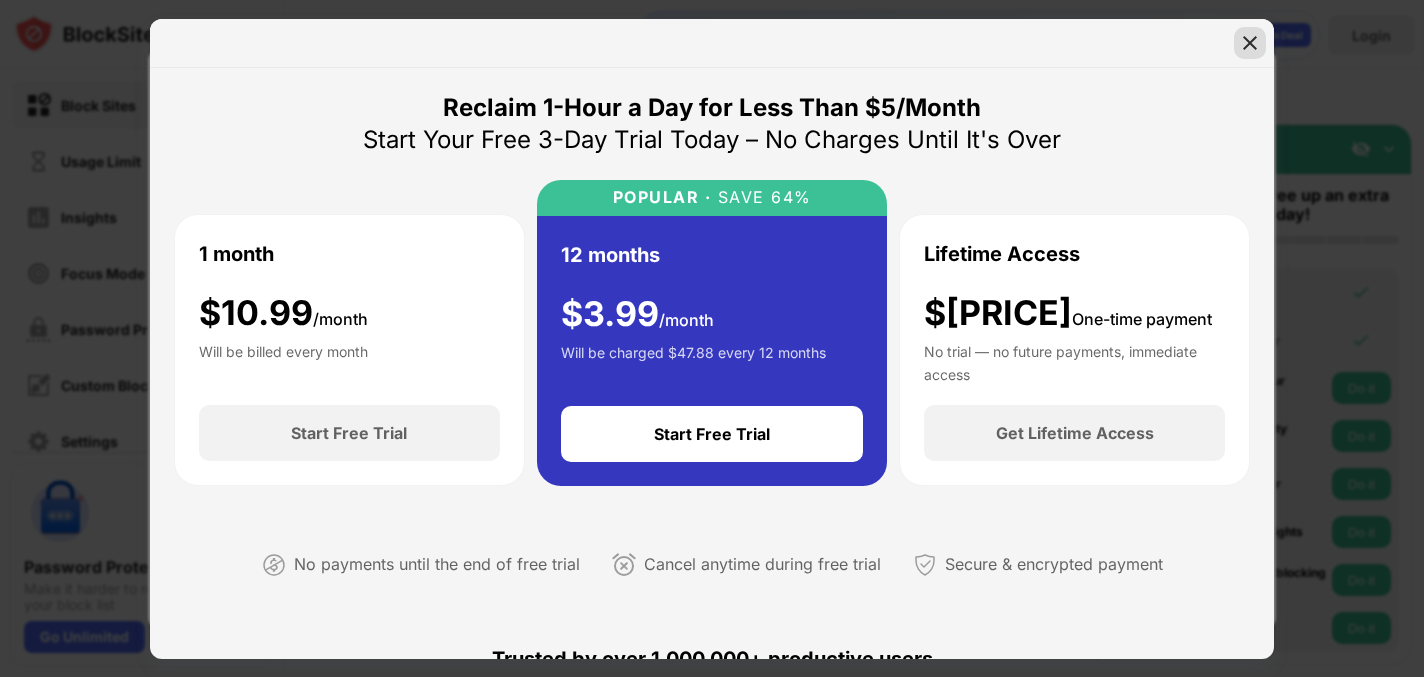click at bounding box center [1250, 43] 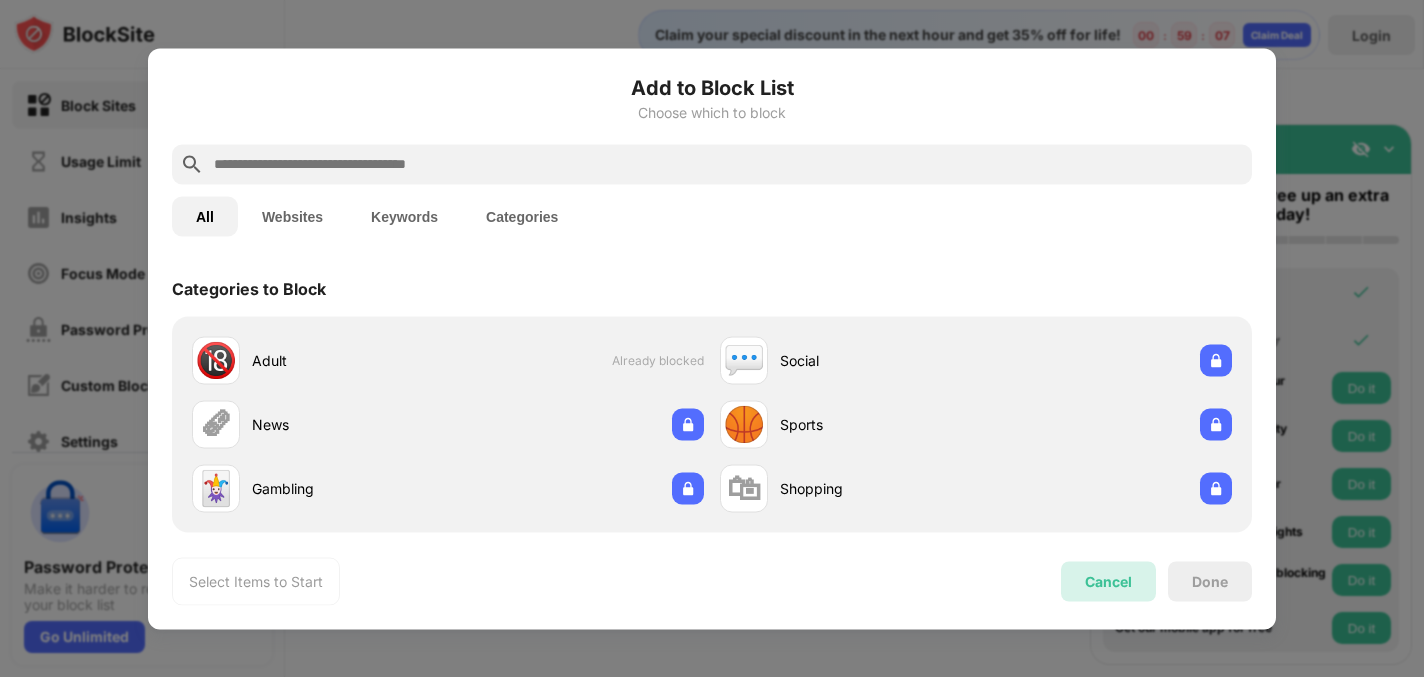click on "Cancel" at bounding box center [1108, 581] 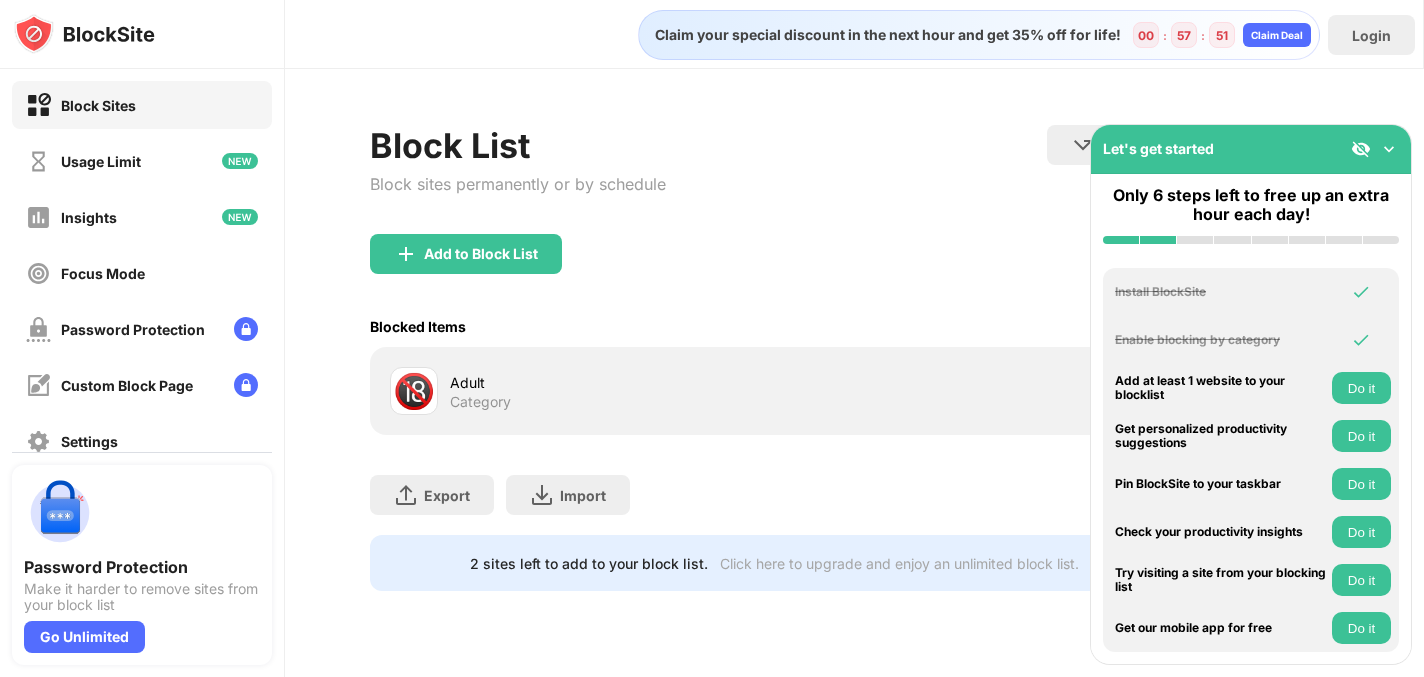 click at bounding box center (1389, 149) 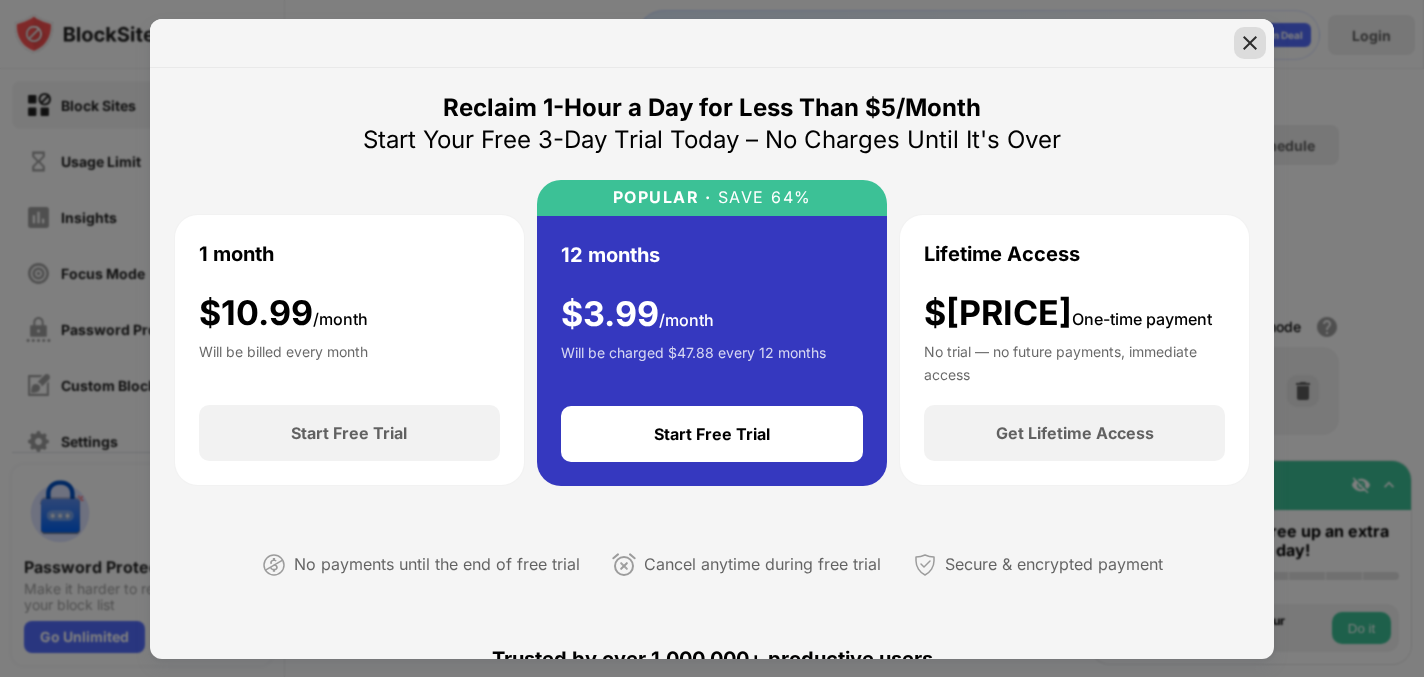 click at bounding box center (1250, 43) 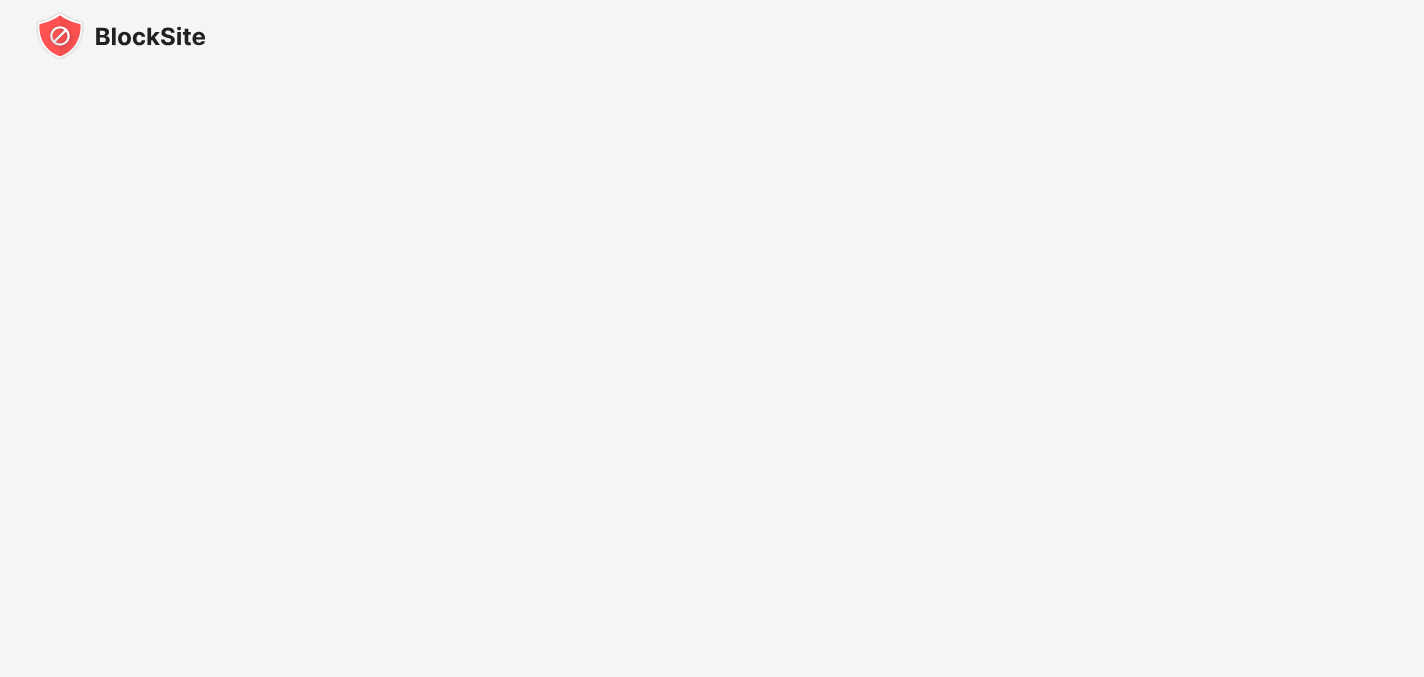scroll, scrollTop: 0, scrollLeft: 0, axis: both 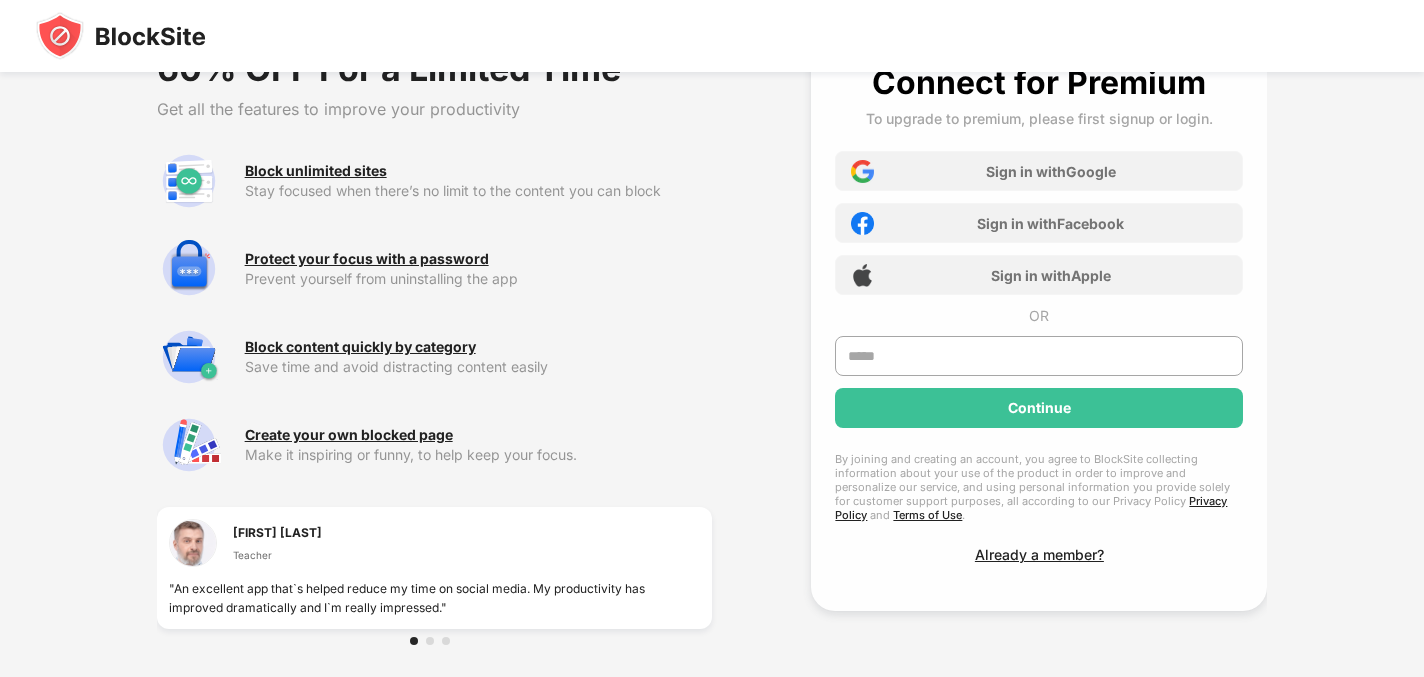drag, startPoint x: 504, startPoint y: 590, endPoint x: 126, endPoint y: 553, distance: 379.80652 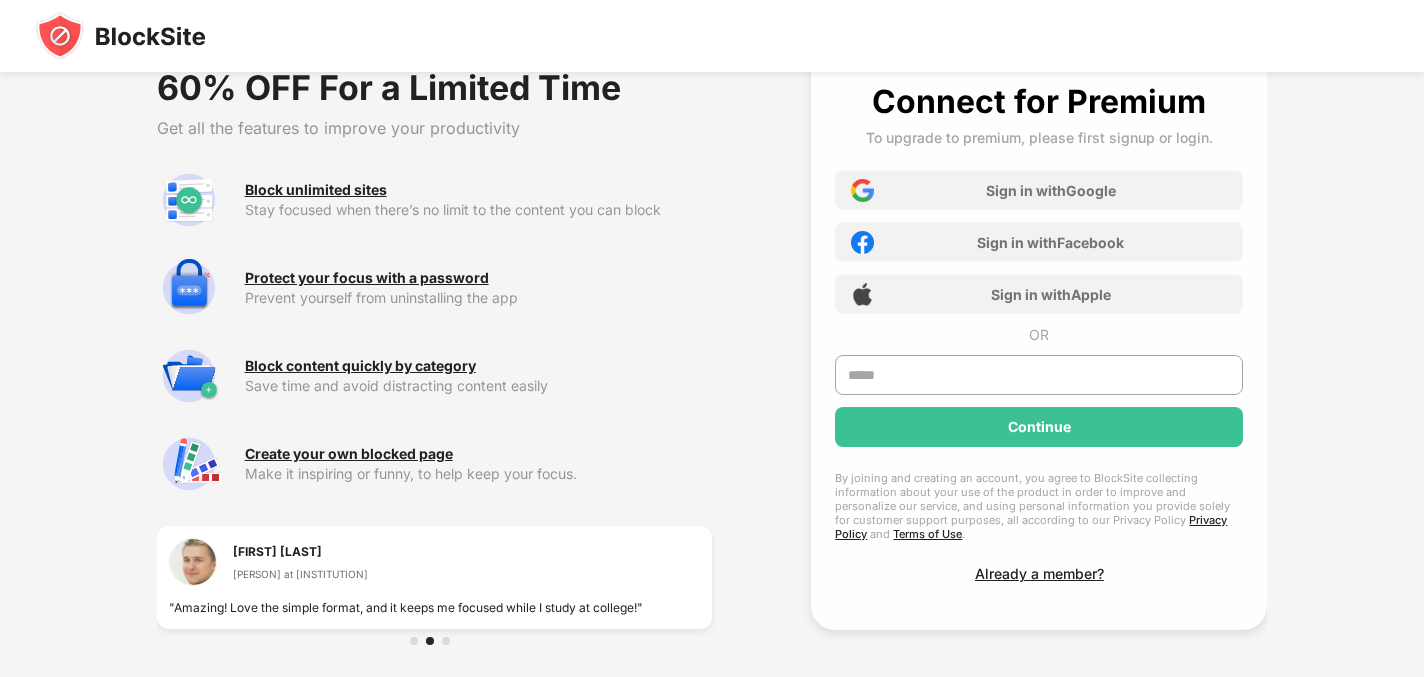 click at bounding box center [446, 641] 